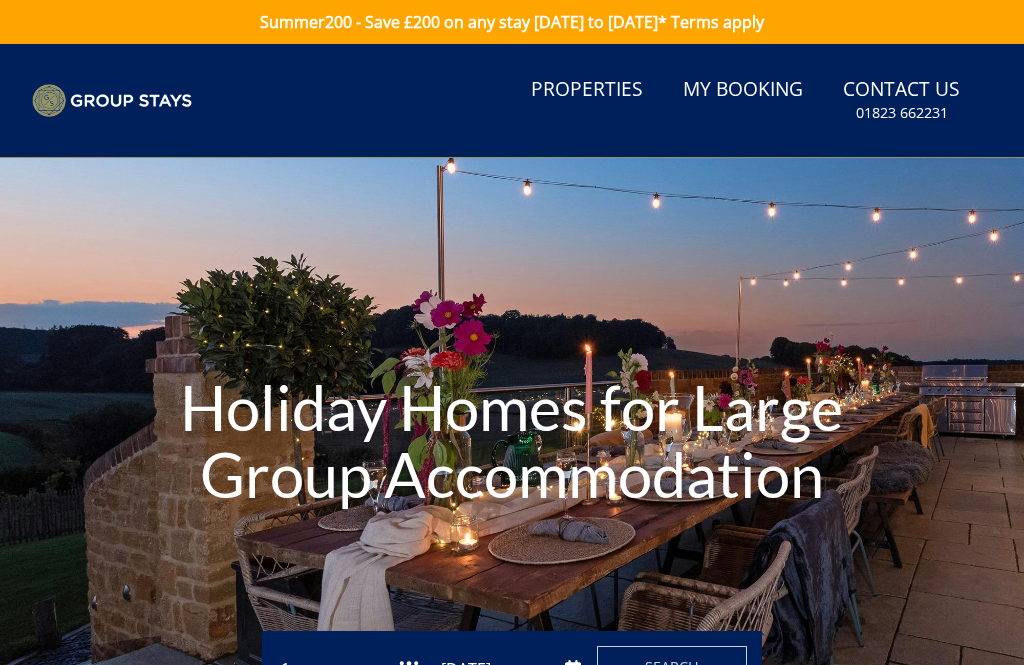 scroll, scrollTop: 0, scrollLeft: 0, axis: both 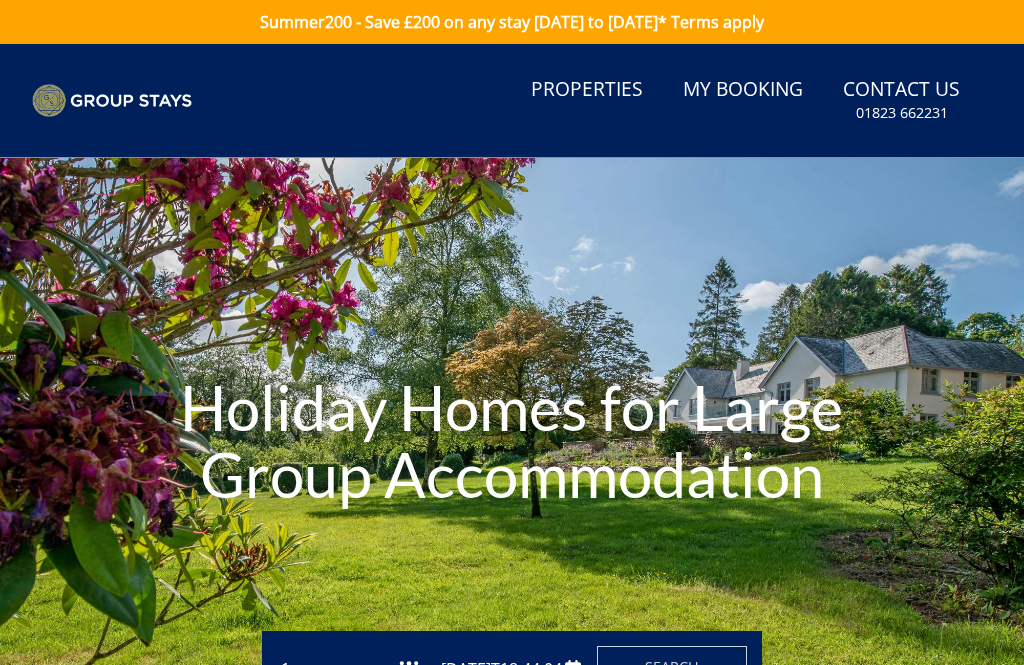 type on "[DATE]" 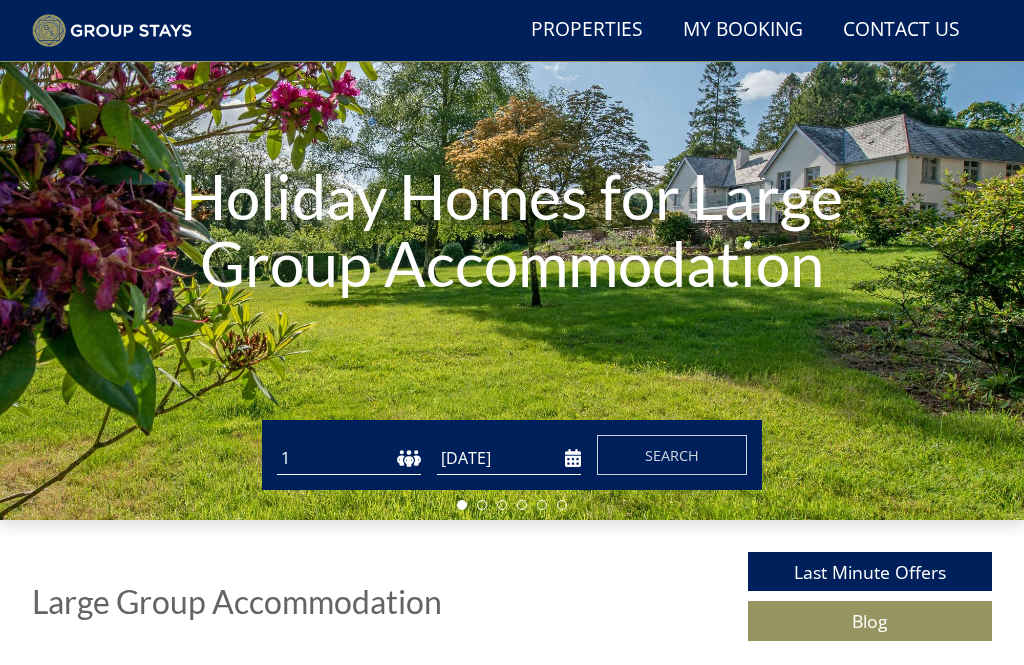 scroll, scrollTop: 159, scrollLeft: 0, axis: vertical 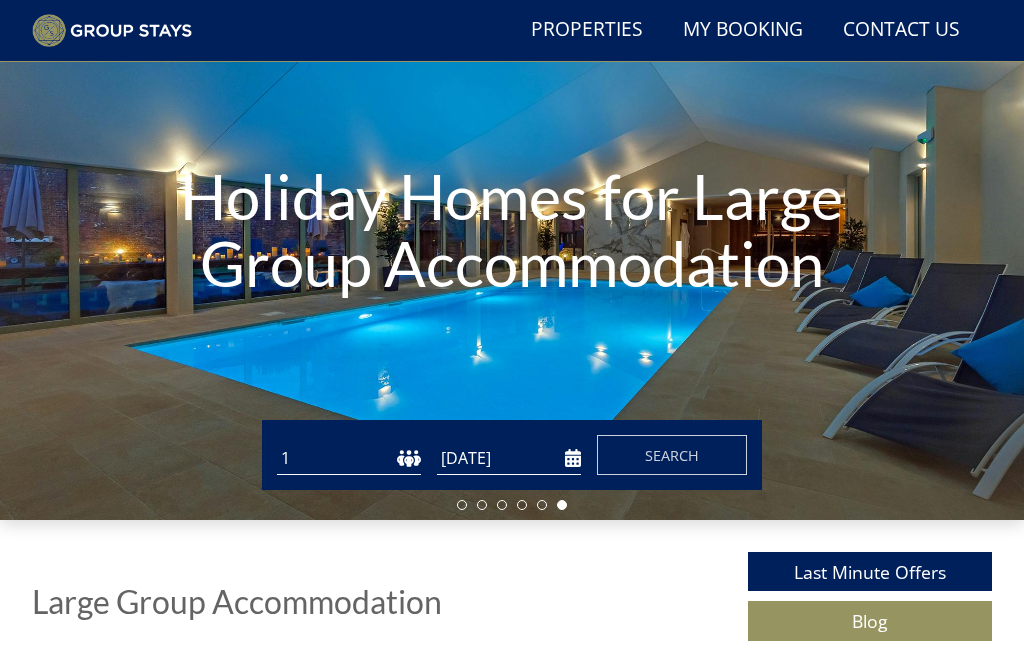 click on "1
2
3
4
5
6
7
8
9
10
11
12
13
14
15
16
17
18
19
20
21
22
23
24
25
26
27
28
29
30
31
32
33
34
35
36
37
38
39
40
41
42
43
44
45
46
47
48
49
50" at bounding box center (349, 458) 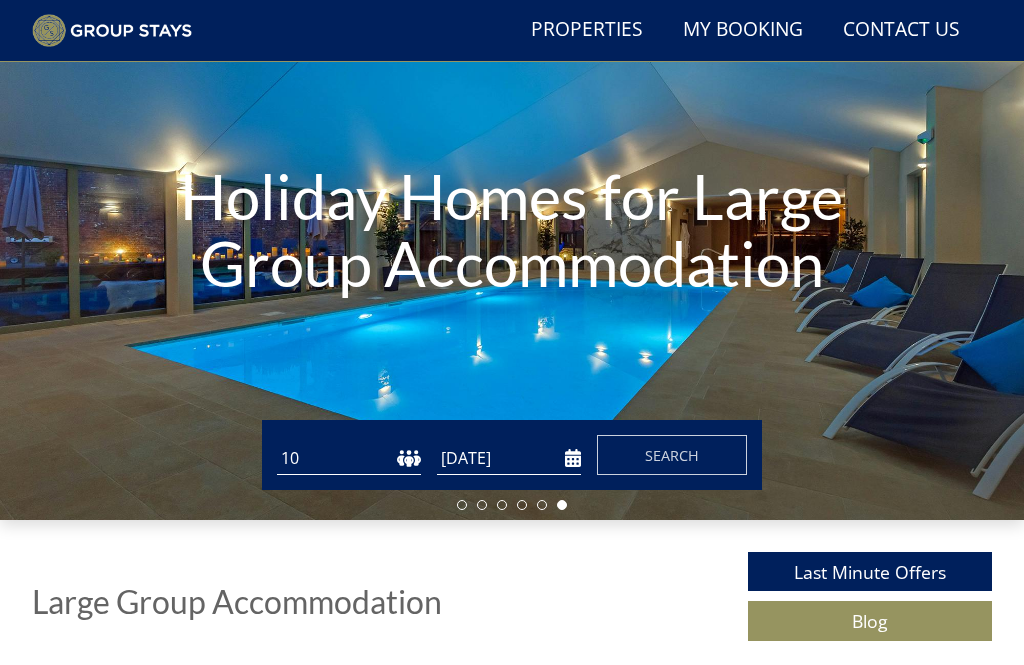 click on "[DATE]" at bounding box center [509, 458] 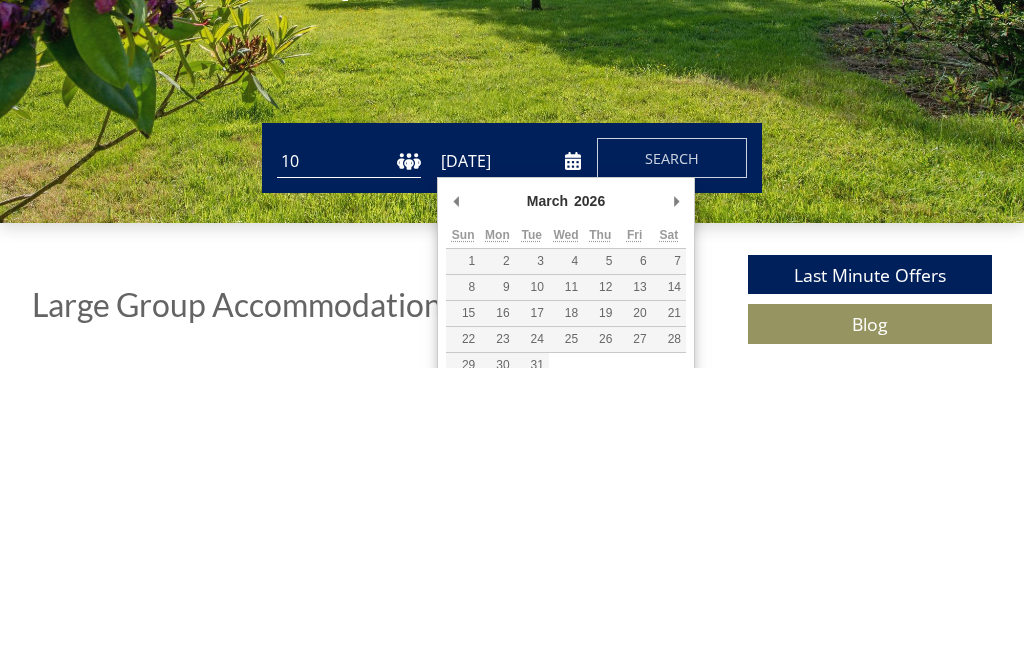 scroll, scrollTop: 456, scrollLeft: 0, axis: vertical 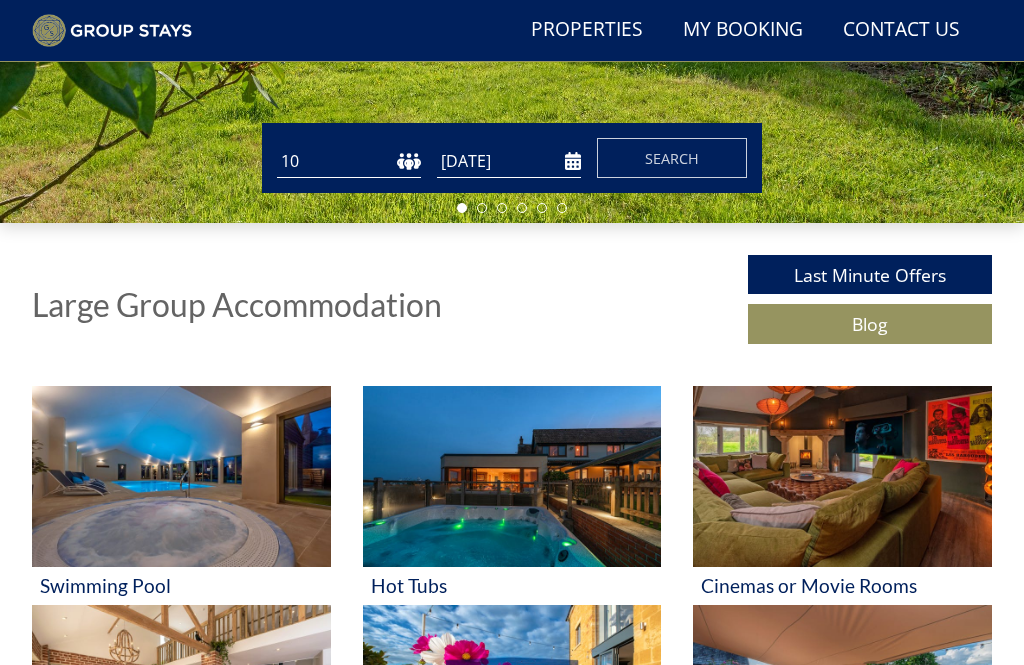 click on "[DATE]" at bounding box center [509, 161] 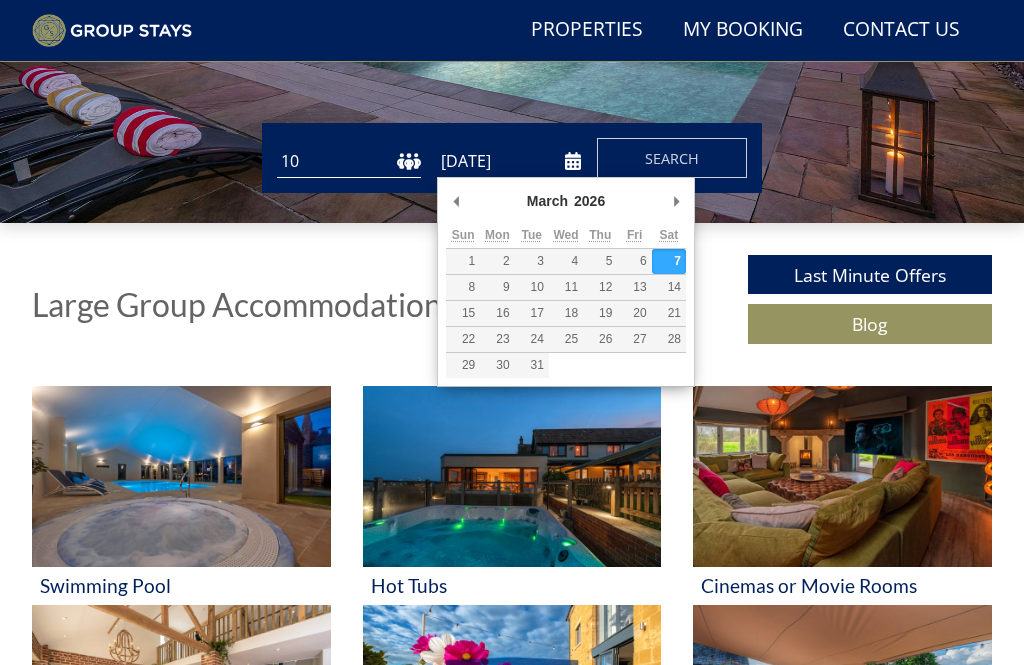 type on "[DATE]" 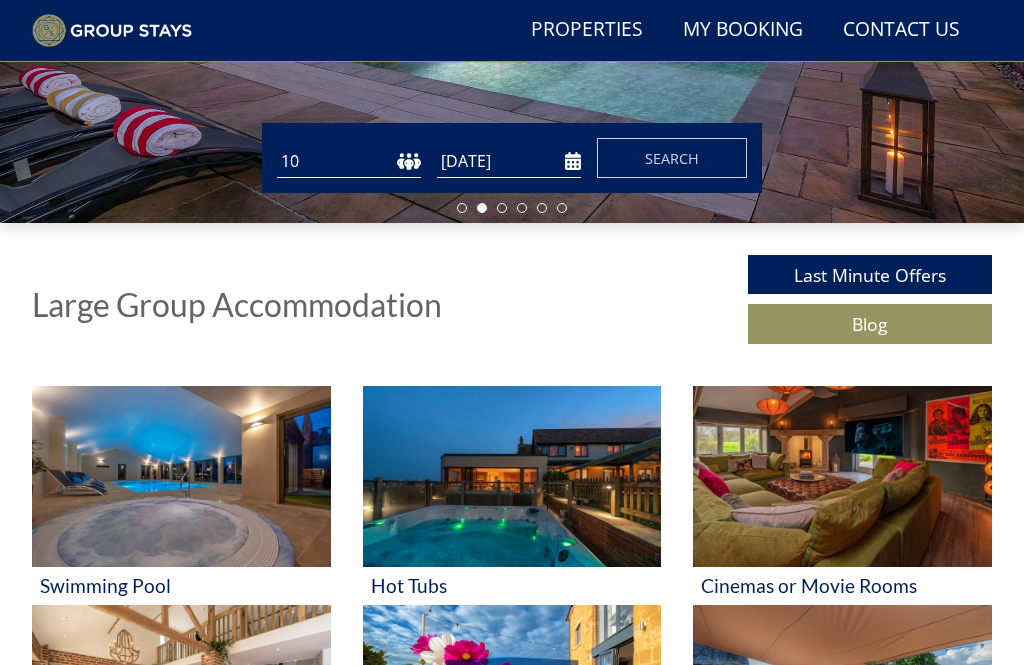 click on "Search" at bounding box center [672, 158] 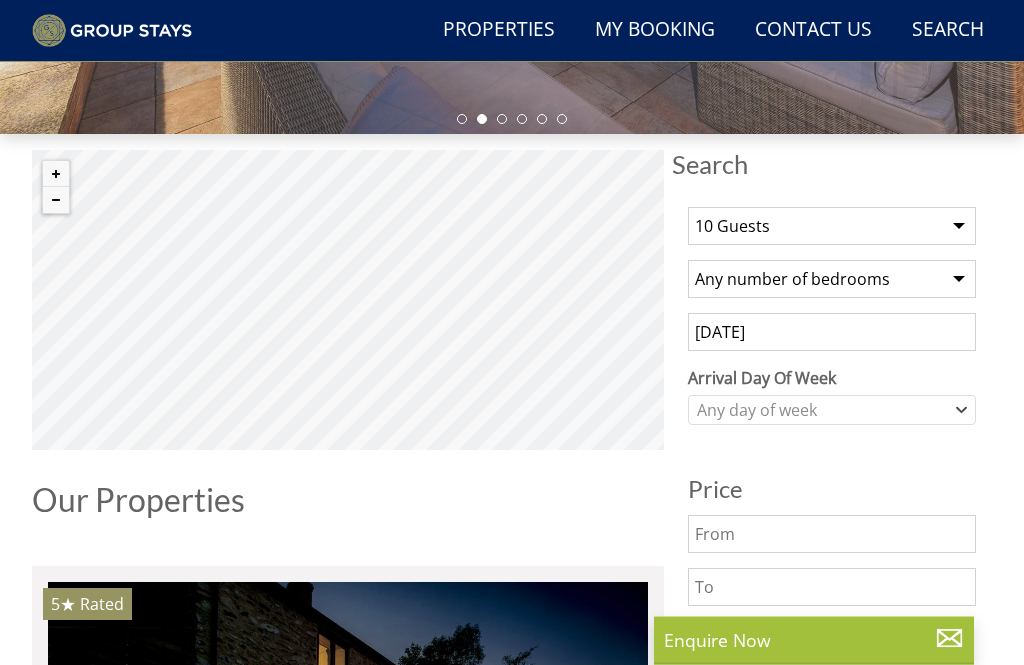 scroll, scrollTop: 549, scrollLeft: 0, axis: vertical 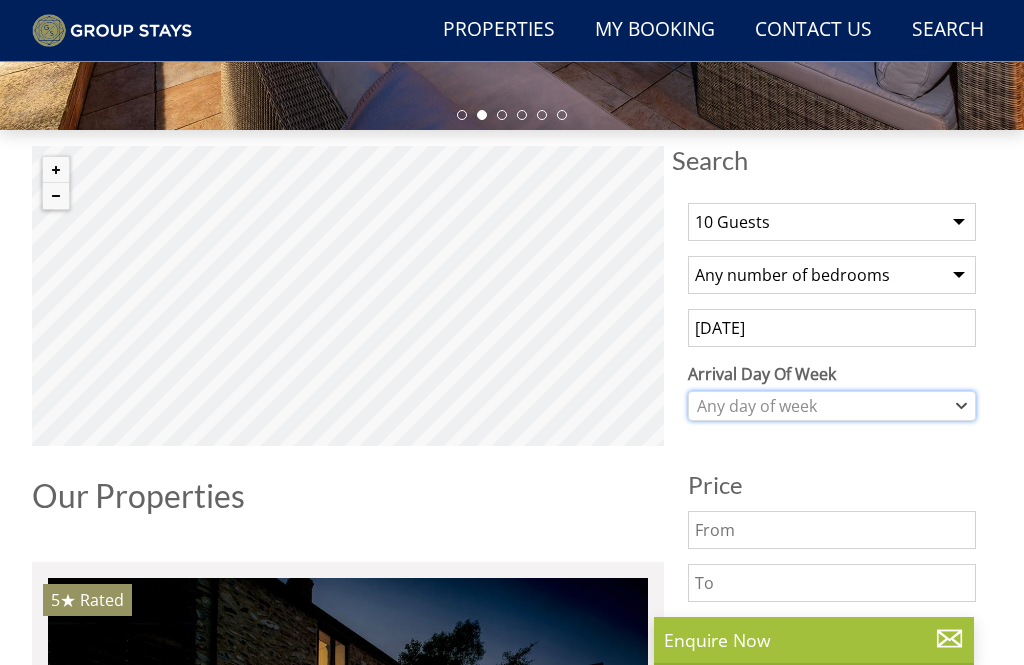 click on "Any day of week" at bounding box center (821, 406) 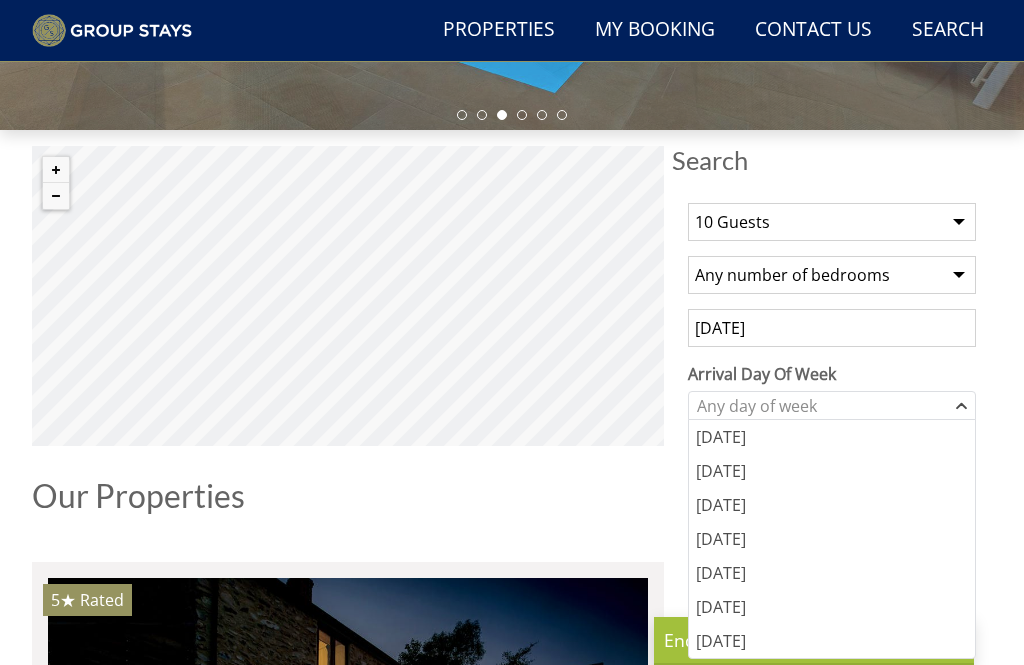 click on "[DATE]" at bounding box center [832, 573] 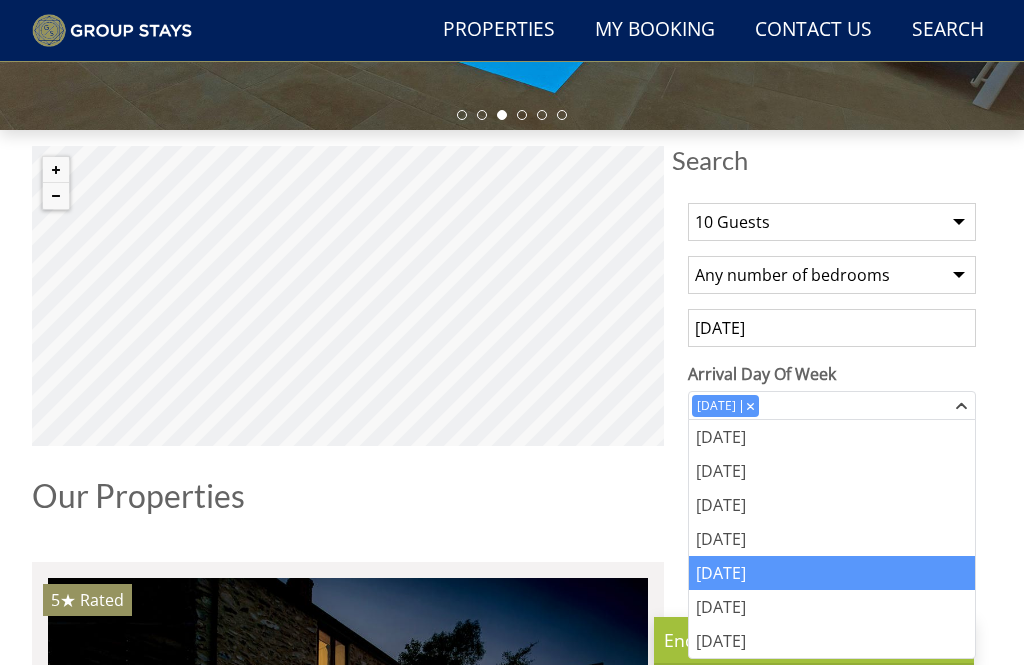click on "[DATE]" at bounding box center [832, 607] 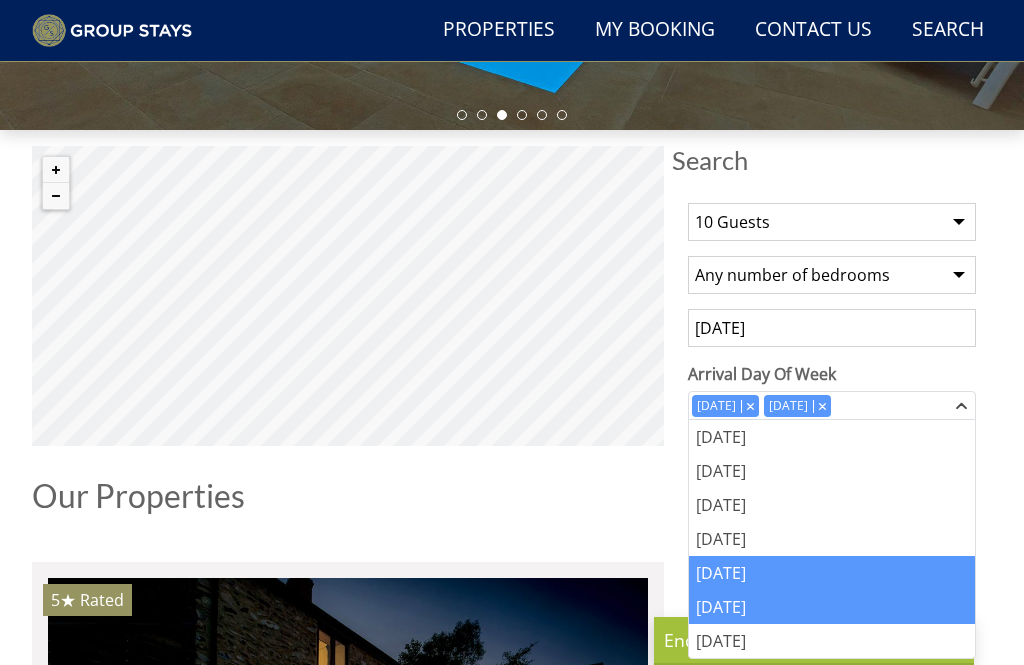 click on "Search
Search
1 Guest
2 Guests
3 Guests
4 Guests
5 Guests
6 Guests
7 Guests
8 Guests
9 Guests
10 Guests
11 Guests
12 Guests
13 Guests
14 Guests
15 Guests
16 Guests
17 Guests
18 Guests
19 Guests
20 Guests
21 Guests
22 Guests
23 Guests
24 Guests
25 Guests
26 Guests
27 Guests
28 Guests
29 Guests
30 Guests
31 Guests
32 Guests
Any number of bedrooms
4 Bedrooms
5 Bedrooms
6 Bedrooms
7 Bedrooms
8 Bedrooms
9 Bedrooms
10 Bedrooms
11 Bedrooms
12 Bedrooms
13 Bedrooms
14 Bedrooms
15 Bedrooms
16 Bedrooms
[DATE]
Arrival Day Of Week
[DATE] [DATE] [DATE]" at bounding box center [512, 6604] 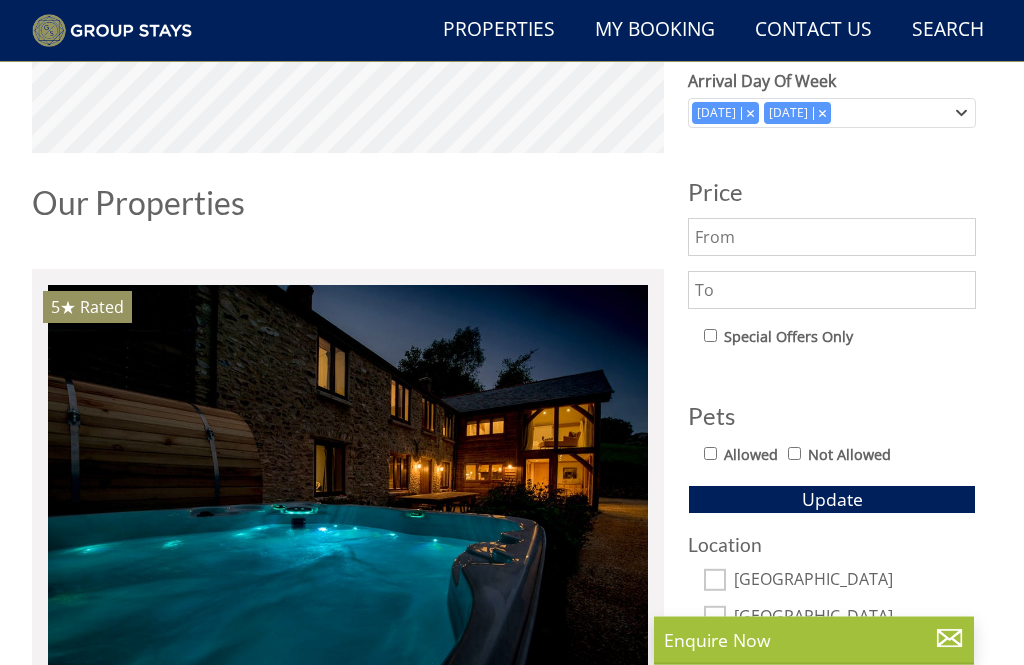 scroll, scrollTop: 843, scrollLeft: 0, axis: vertical 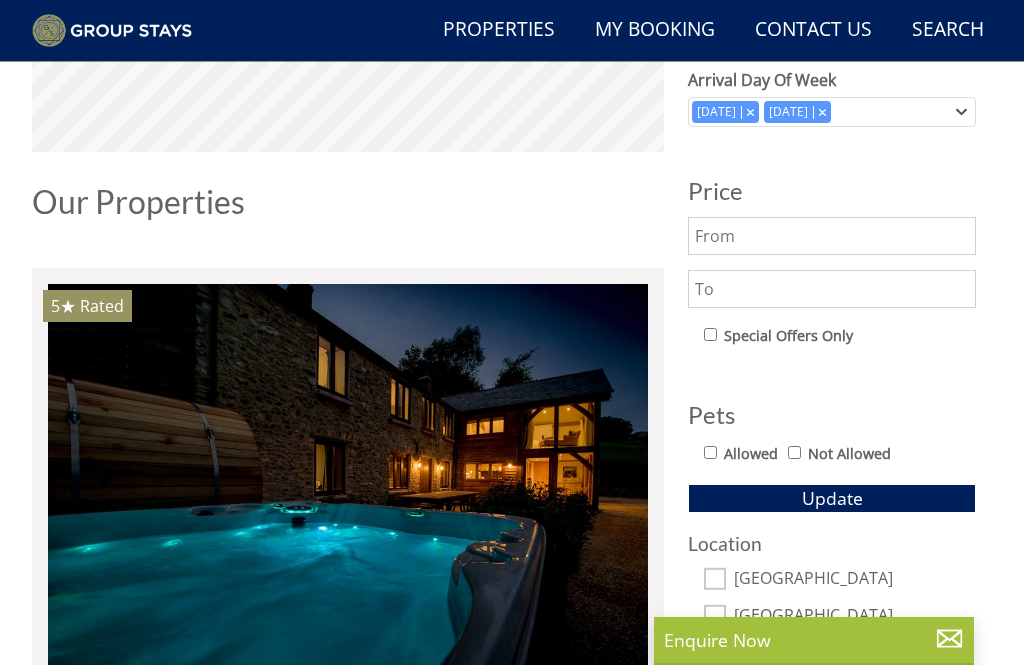 click on "Update" at bounding box center (832, 498) 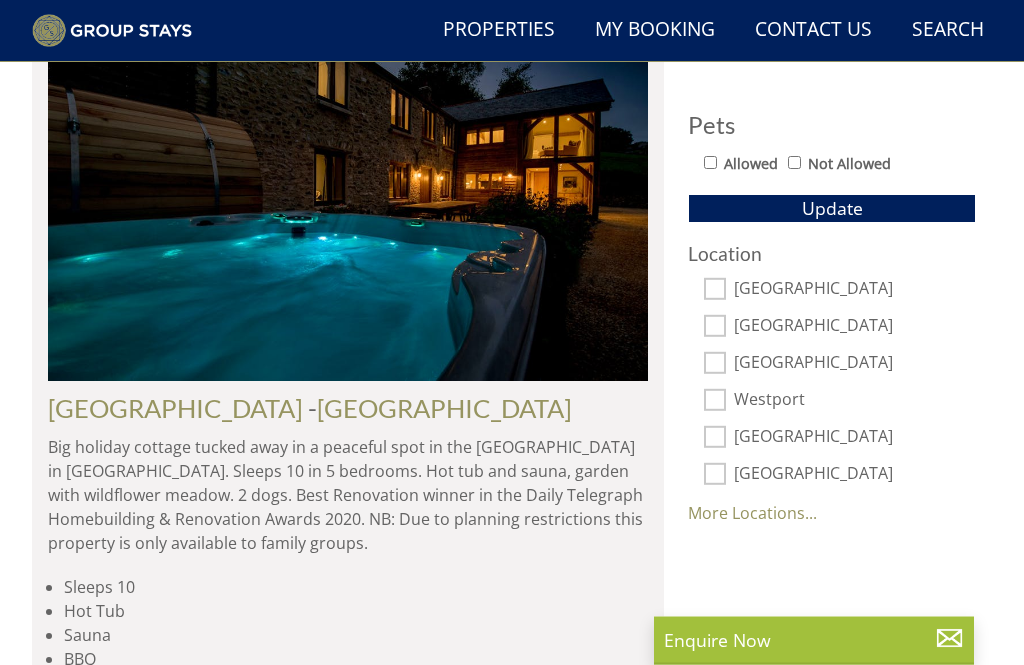 scroll, scrollTop: 1123, scrollLeft: 0, axis: vertical 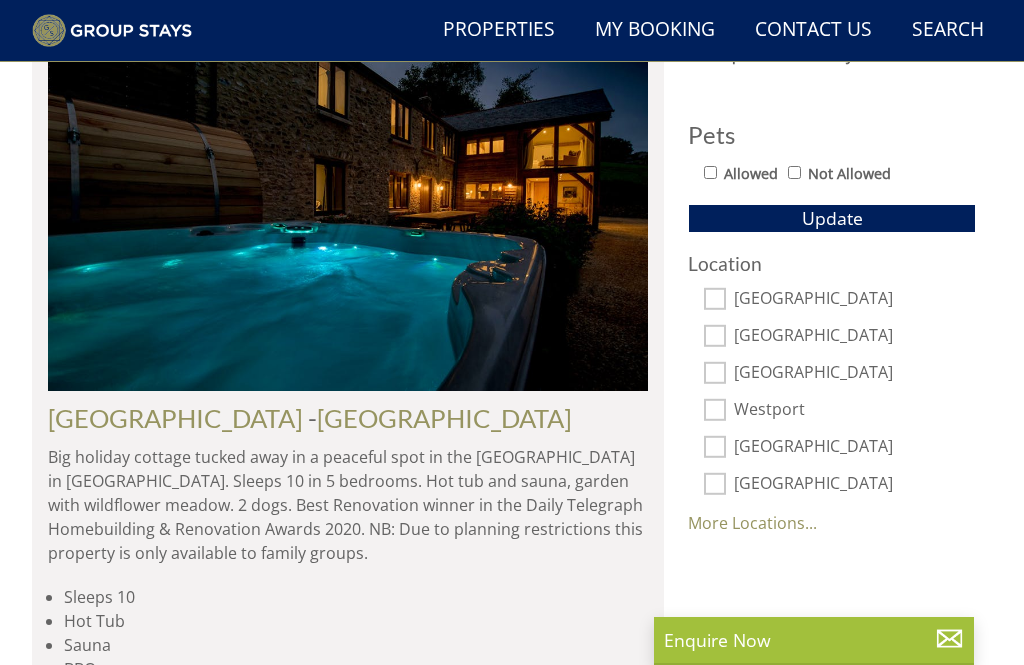 click on "More Locations..." at bounding box center (752, 523) 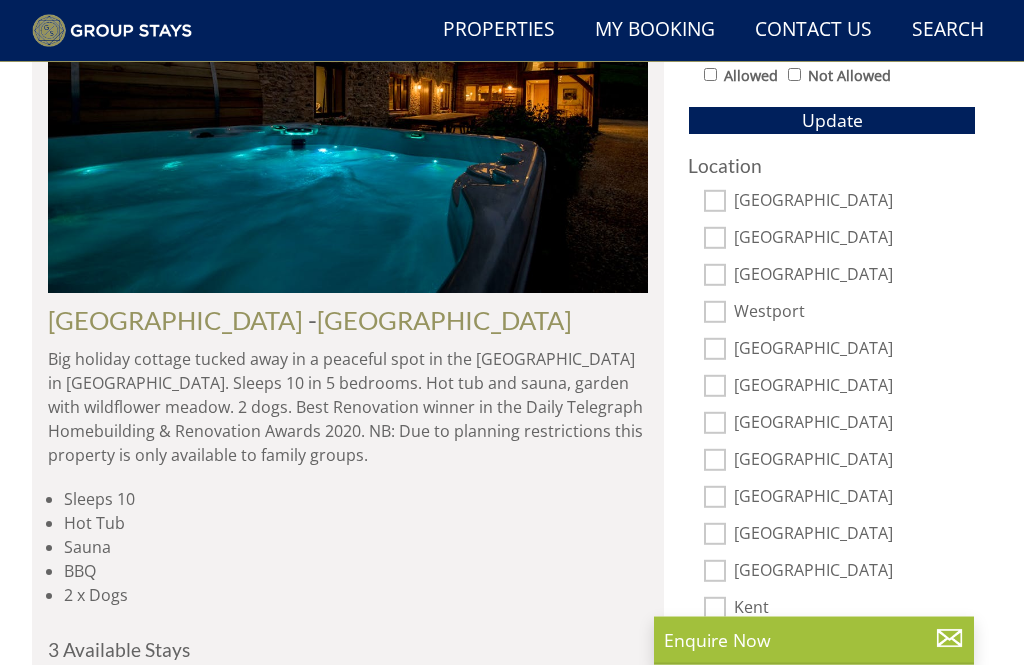 scroll, scrollTop: 1222, scrollLeft: 0, axis: vertical 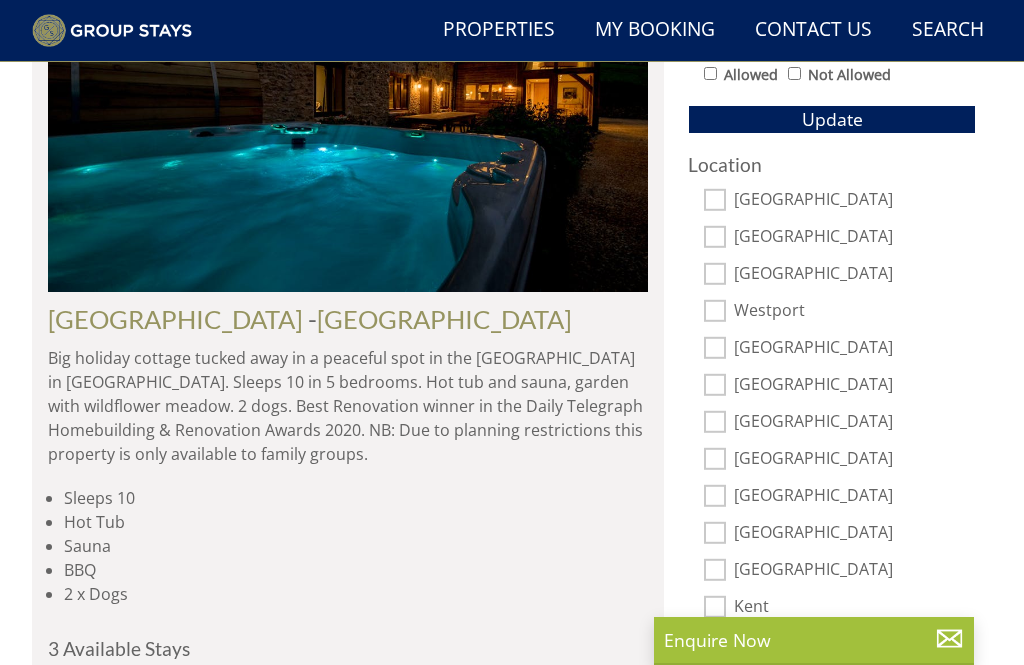 click on "[GEOGRAPHIC_DATA]" at bounding box center [715, 459] 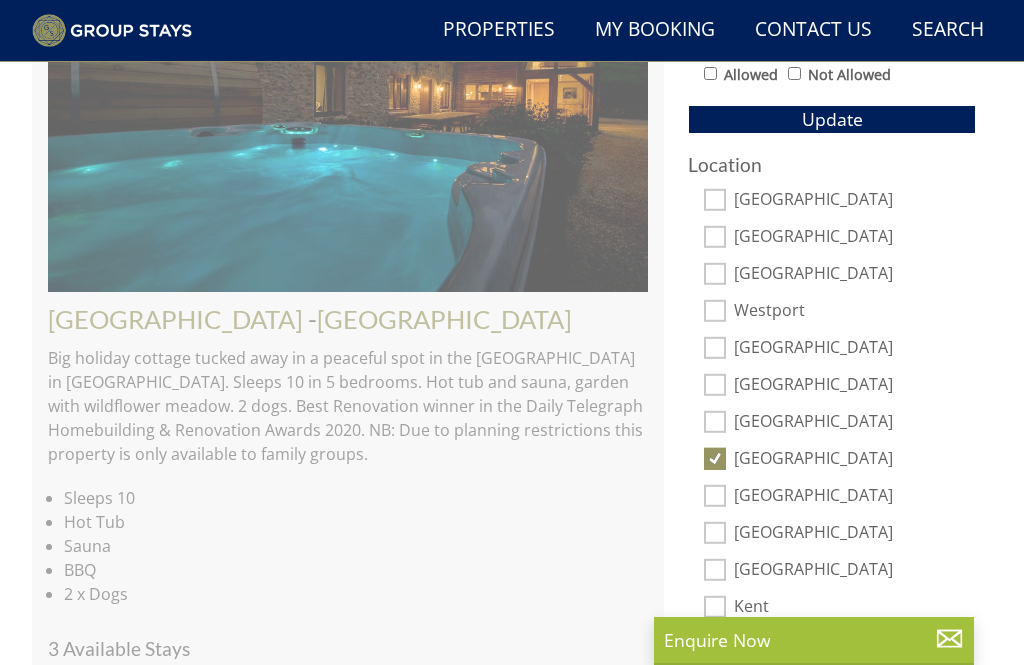 click on "[GEOGRAPHIC_DATA]" at bounding box center (715, 496) 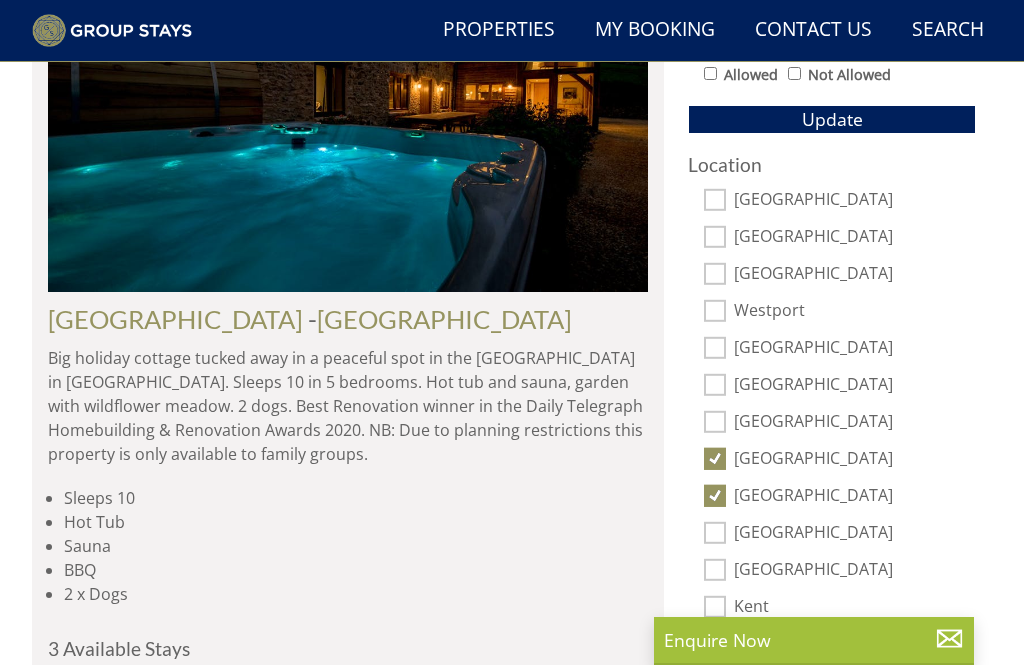 click on "[GEOGRAPHIC_DATA]" at bounding box center [715, 570] 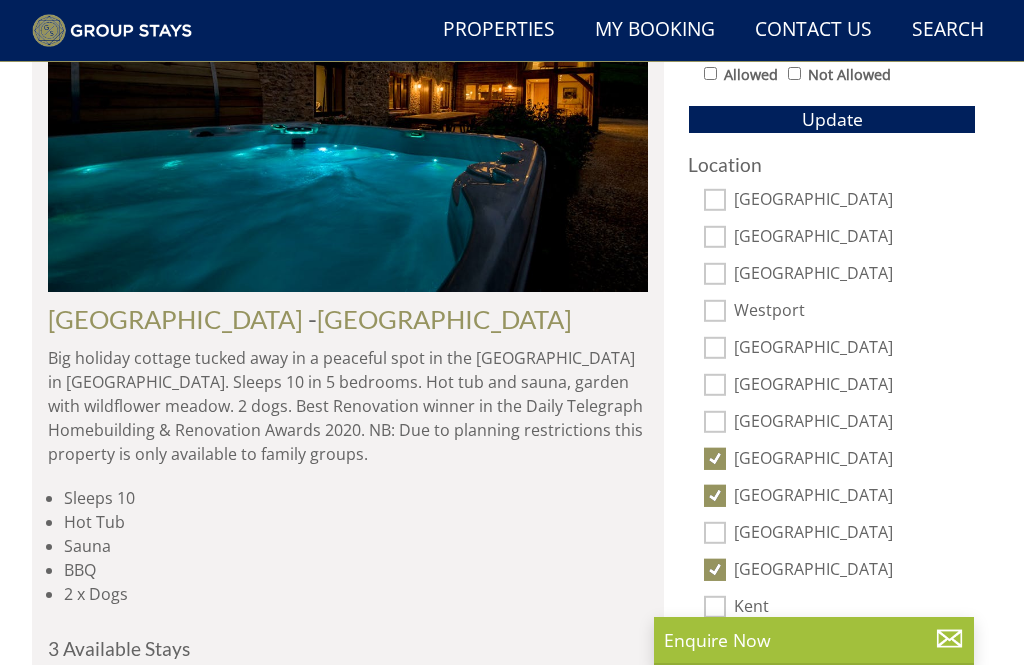 click on "Less Locations..." at bounding box center (749, 646) 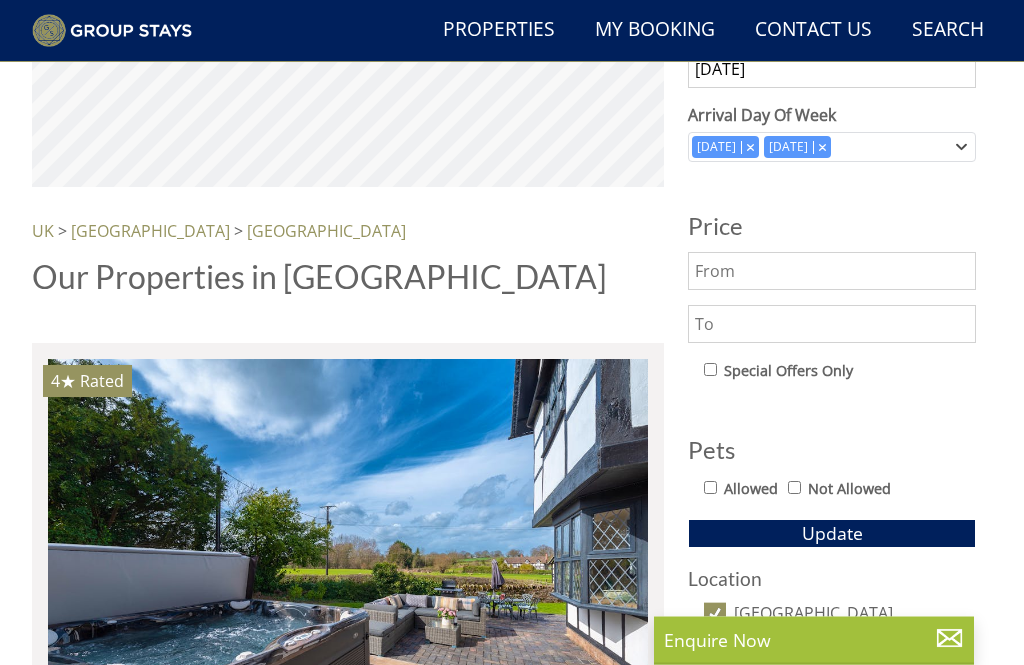 scroll, scrollTop: 810, scrollLeft: 0, axis: vertical 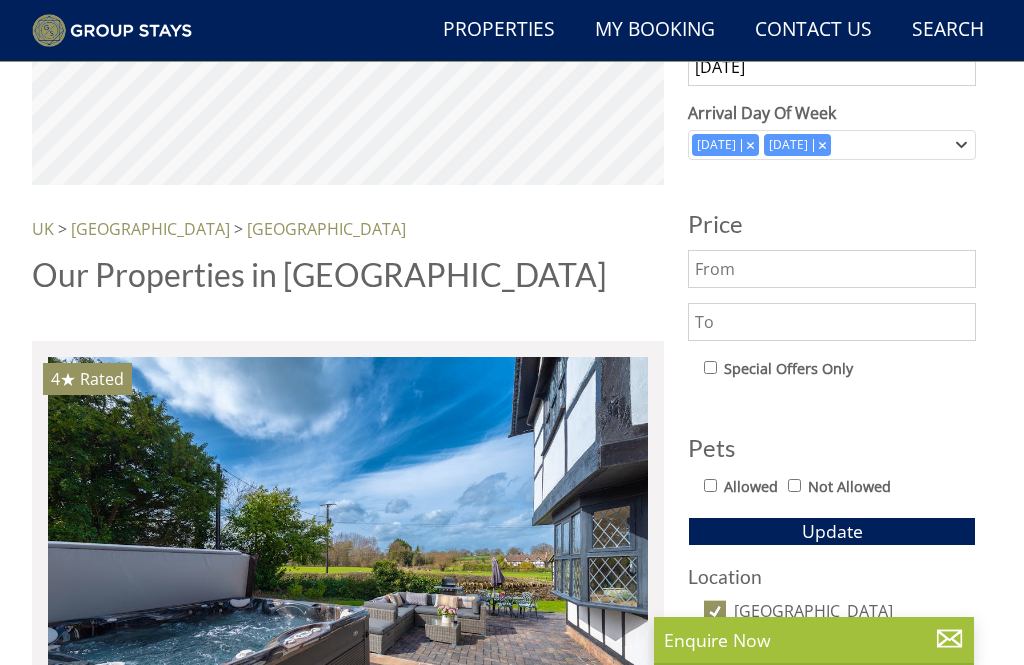 click on "[GEOGRAPHIC_DATA]" at bounding box center [715, 612] 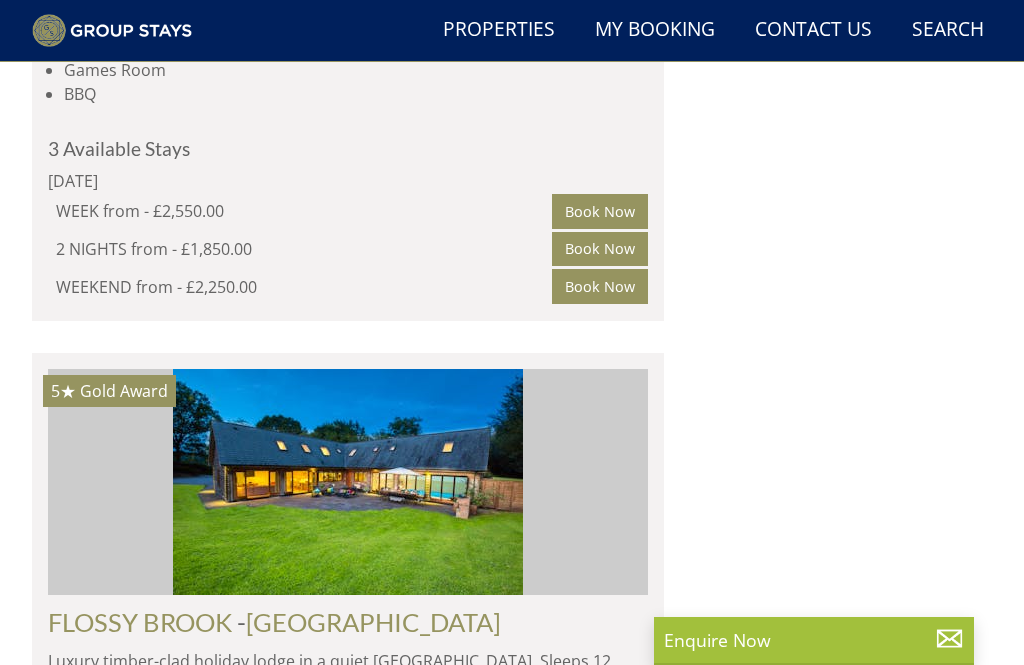 scroll, scrollTop: 7143, scrollLeft: 0, axis: vertical 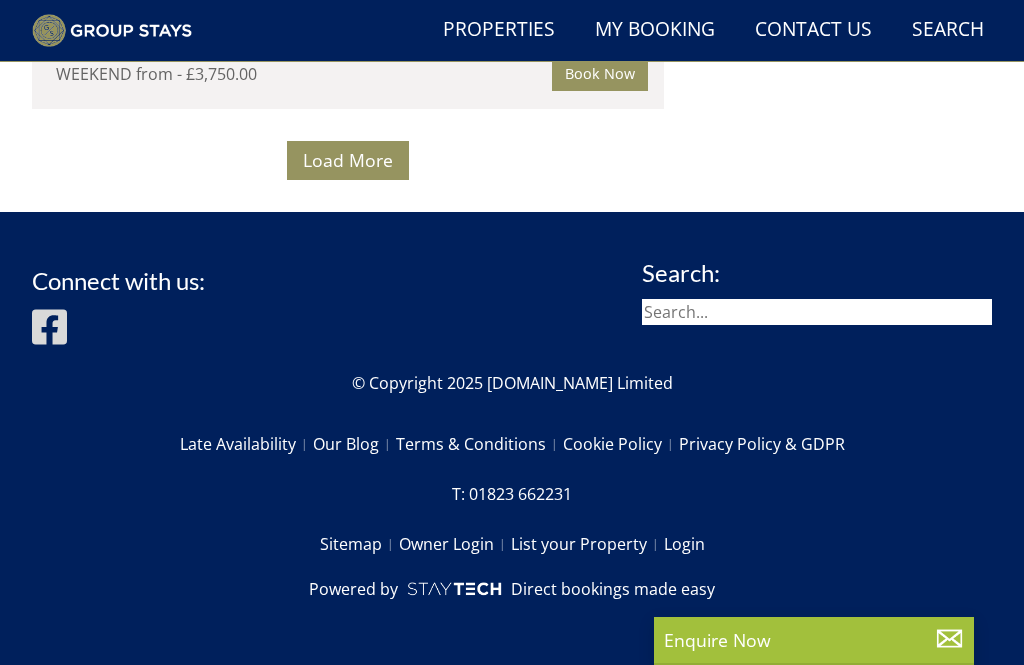 click on "Load More" at bounding box center [348, 160] 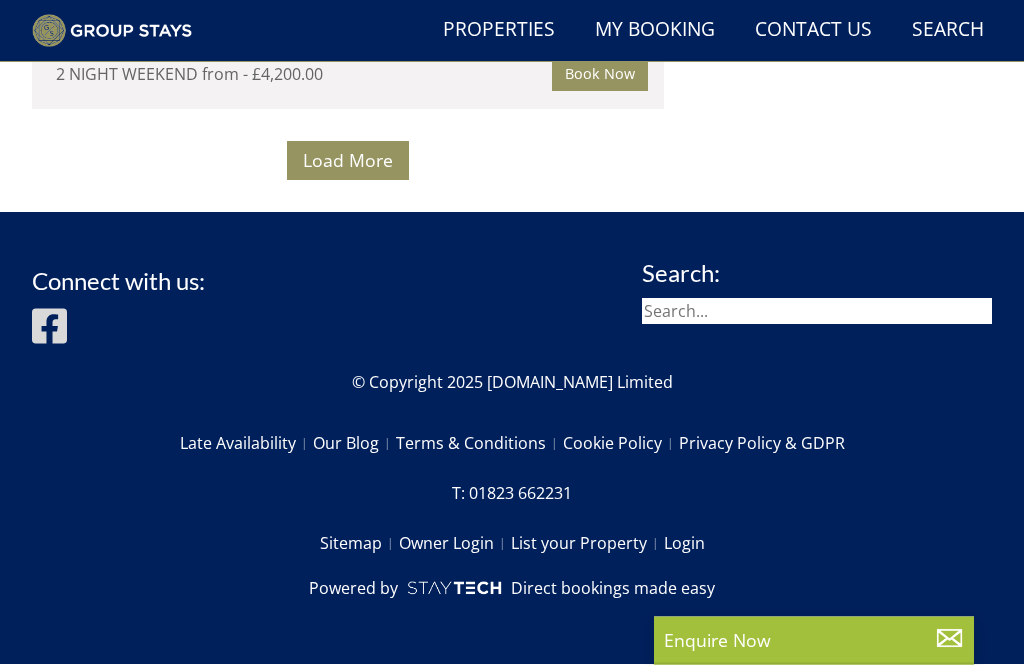 scroll, scrollTop: 33093, scrollLeft: 0, axis: vertical 